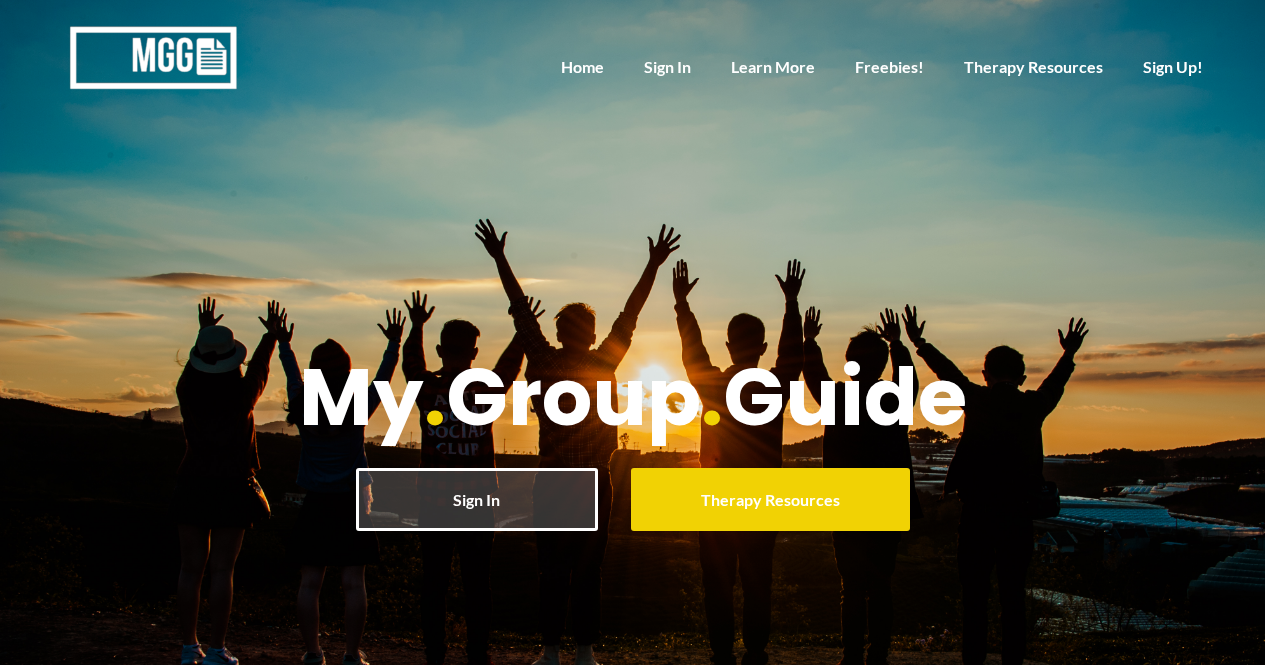 scroll, scrollTop: 0, scrollLeft: 0, axis: both 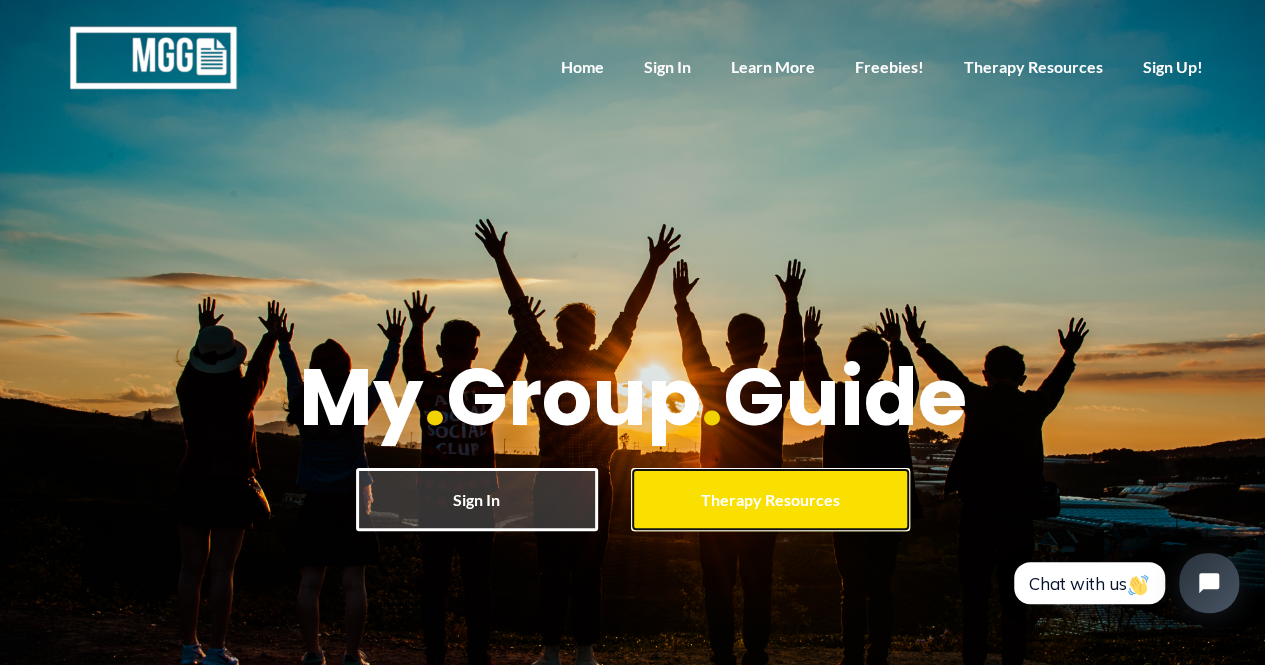 click on "Therapy Resources" at bounding box center [770, 499] 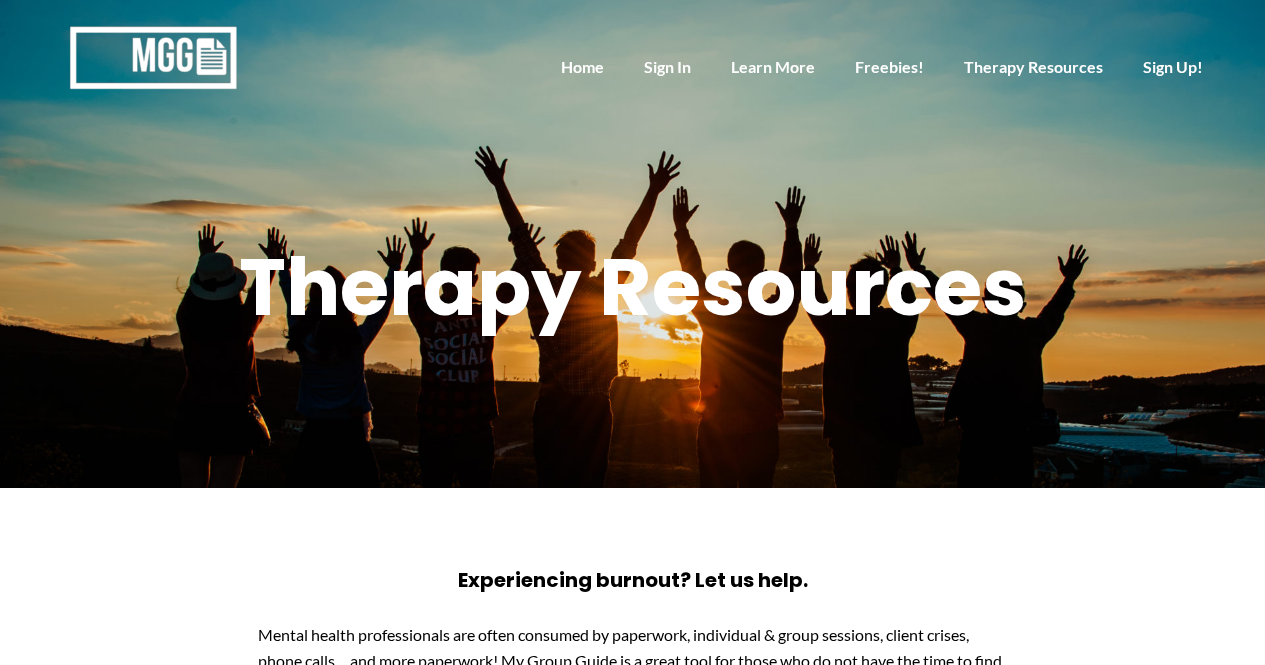 scroll, scrollTop: 0, scrollLeft: 0, axis: both 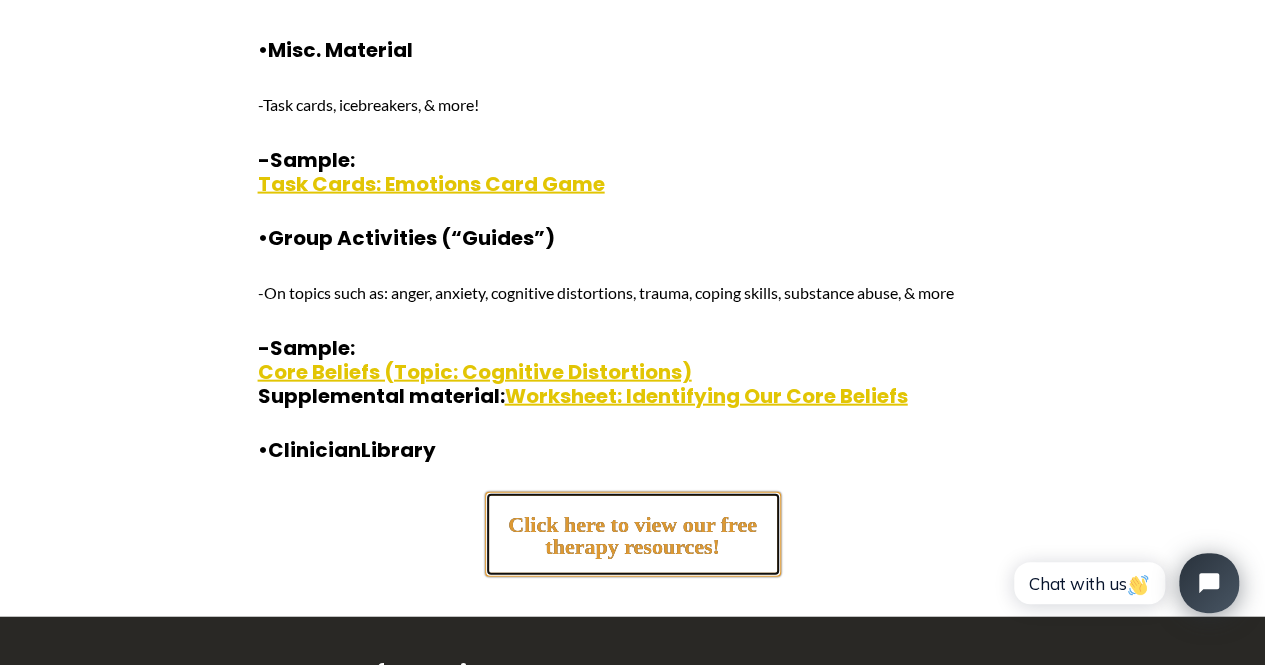 click on "Click here to view our free therapy resources!" at bounding box center [633, 527] 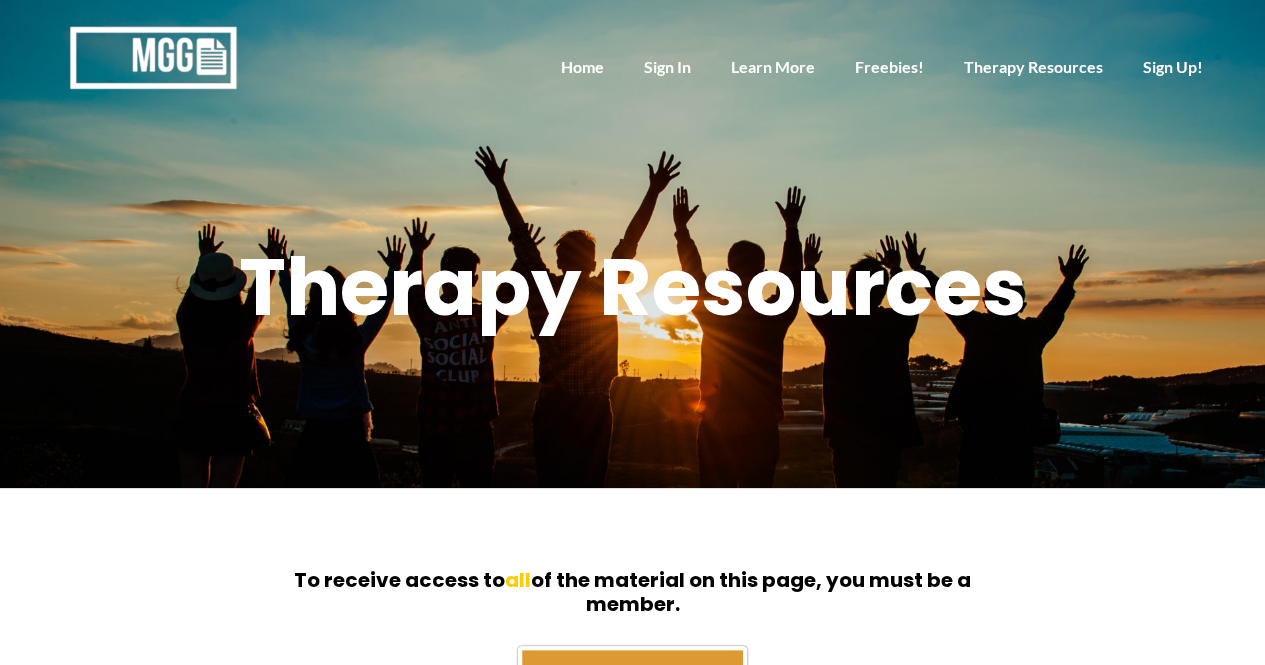 scroll, scrollTop: 90, scrollLeft: 0, axis: vertical 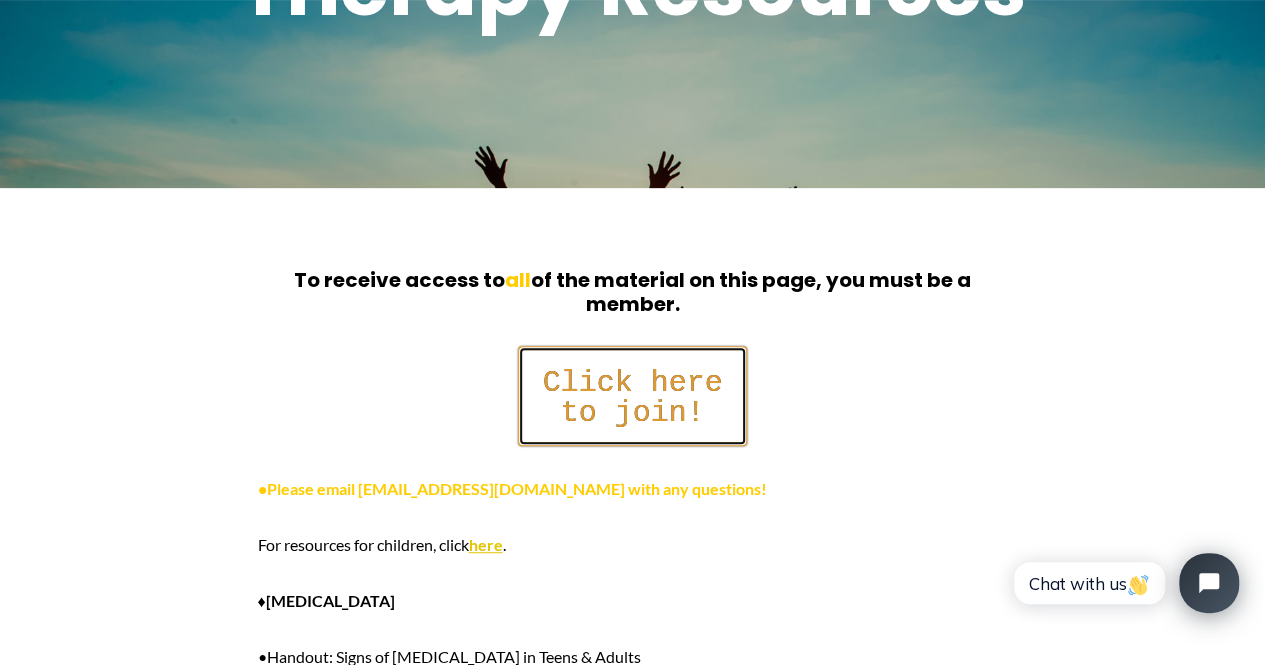 click on "Click here to join!" at bounding box center [632, 389] 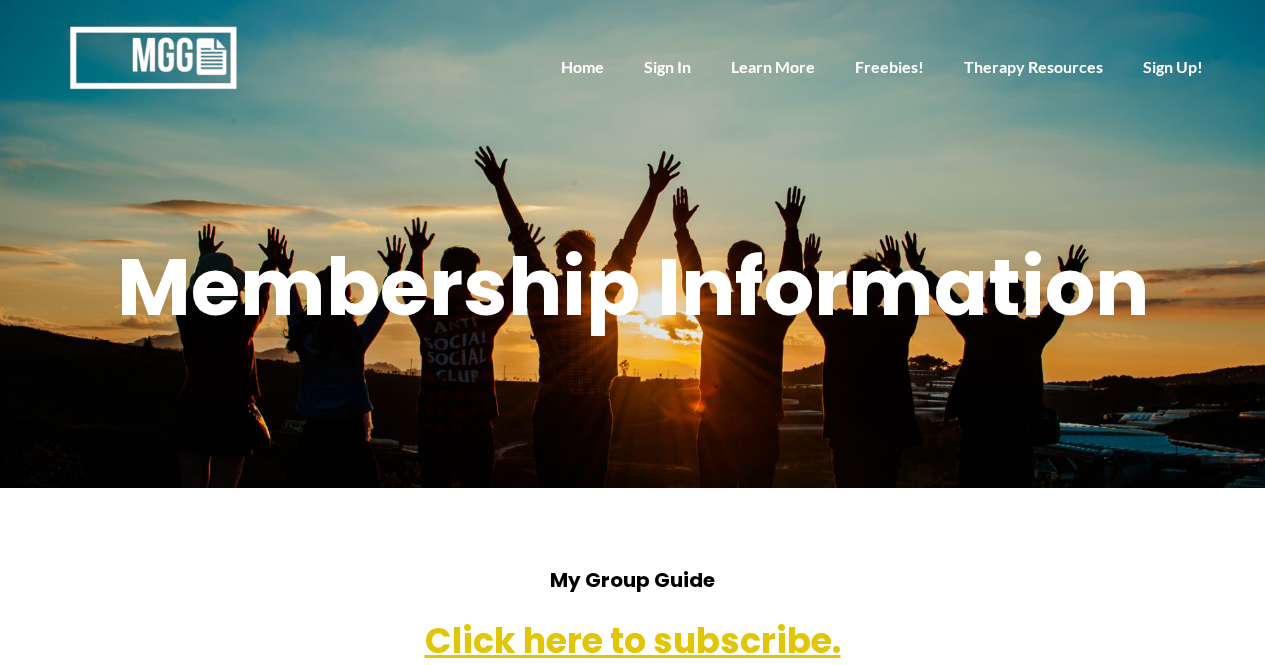 scroll, scrollTop: 0, scrollLeft: 0, axis: both 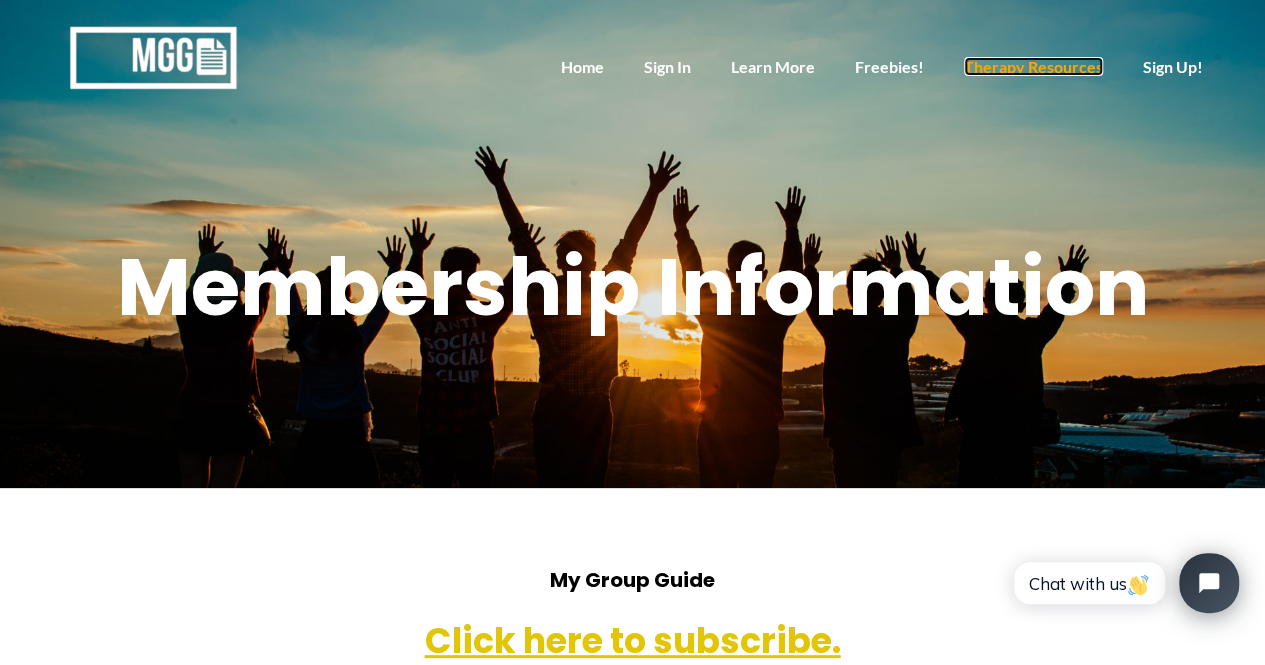 click on "Therapy Resources" at bounding box center [1033, 66] 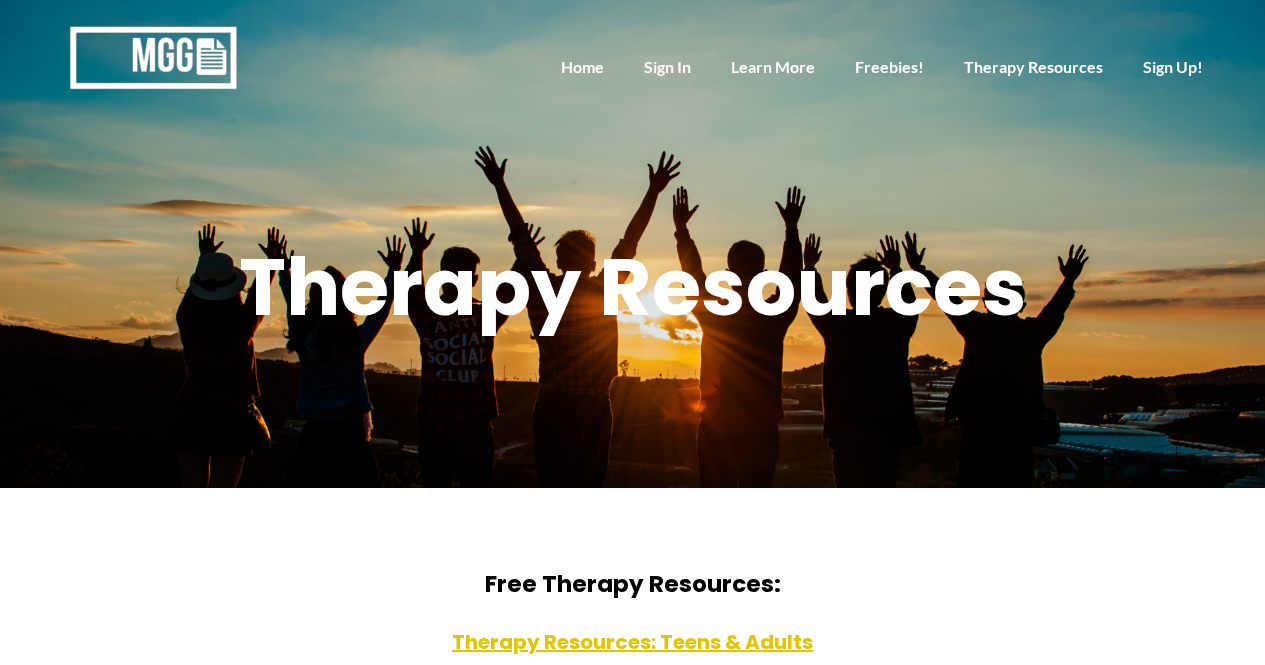 scroll, scrollTop: 0, scrollLeft: 0, axis: both 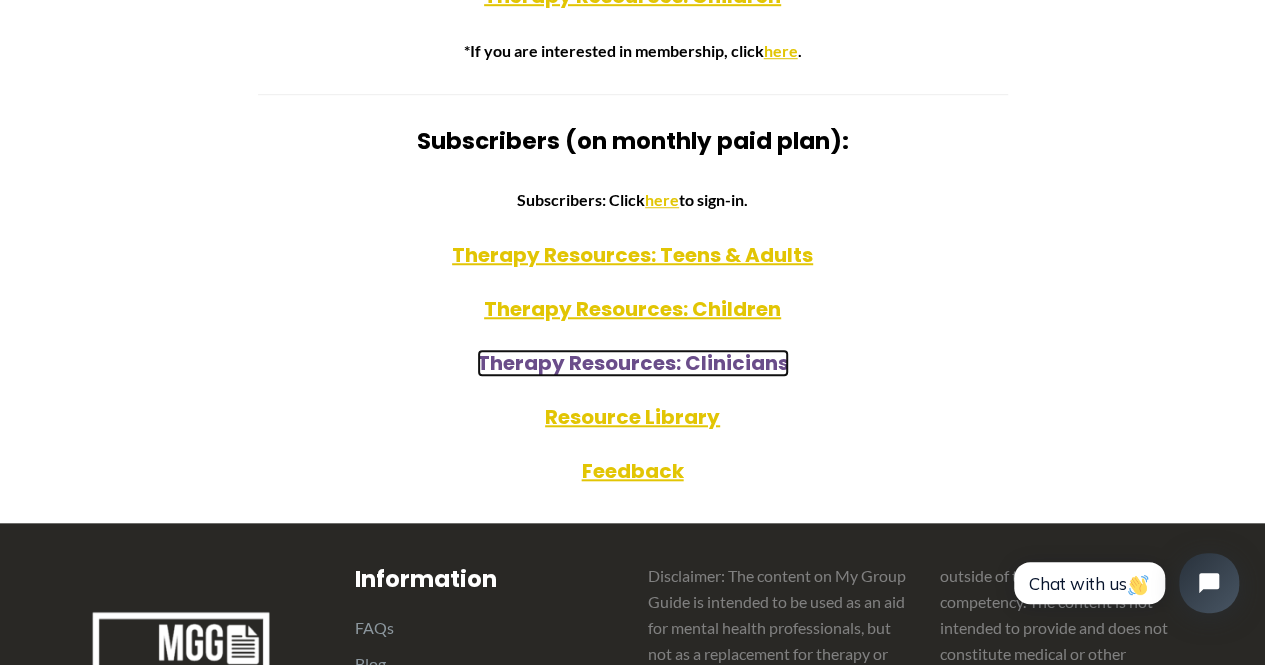 click on "Therapy Resources: Clinicians" at bounding box center [633, 363] 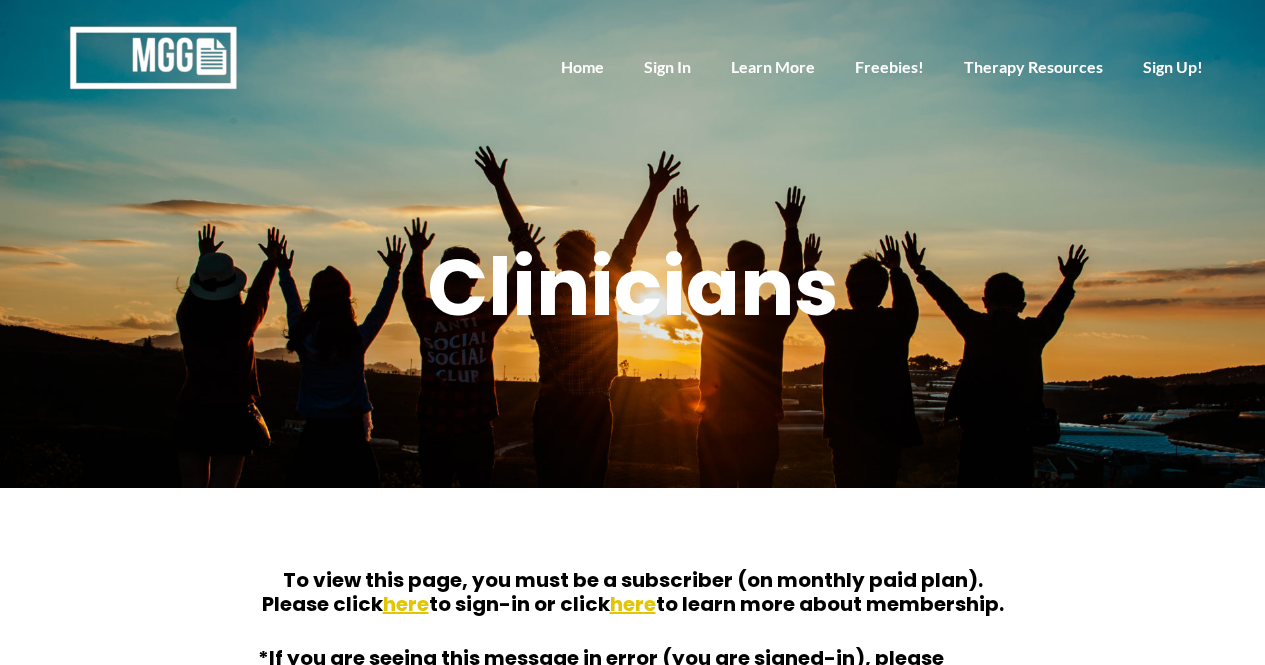 scroll, scrollTop: 0, scrollLeft: 0, axis: both 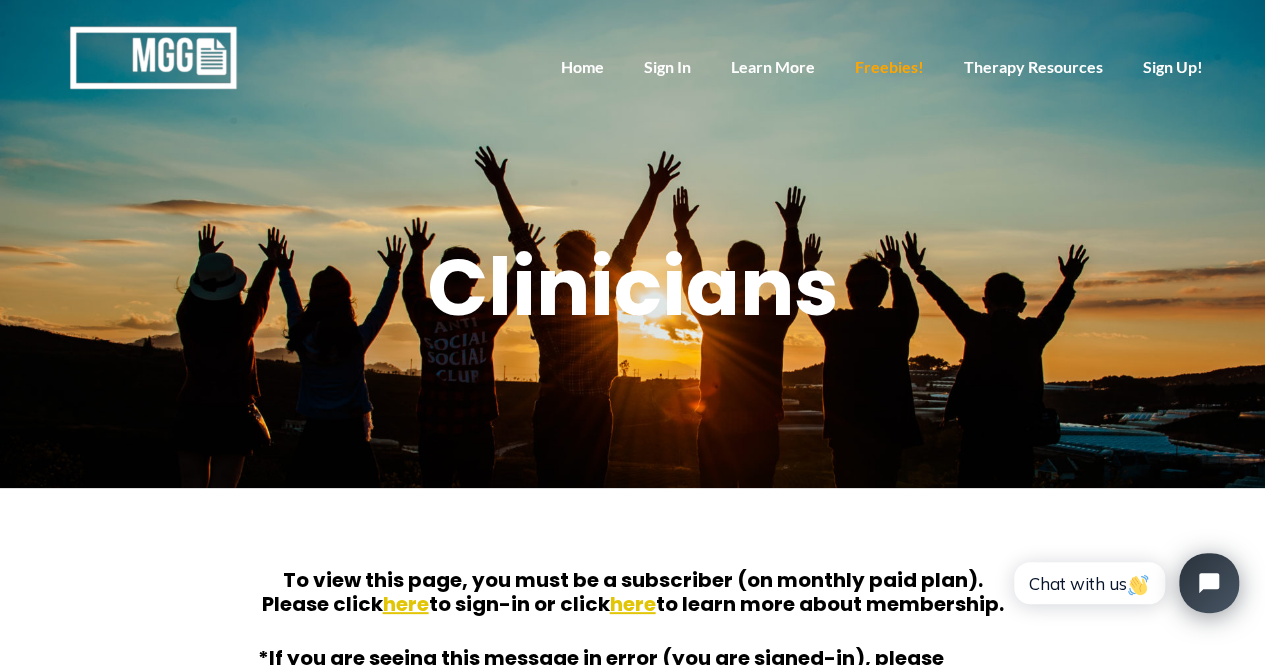 click on "Freebies!" at bounding box center (889, 68) 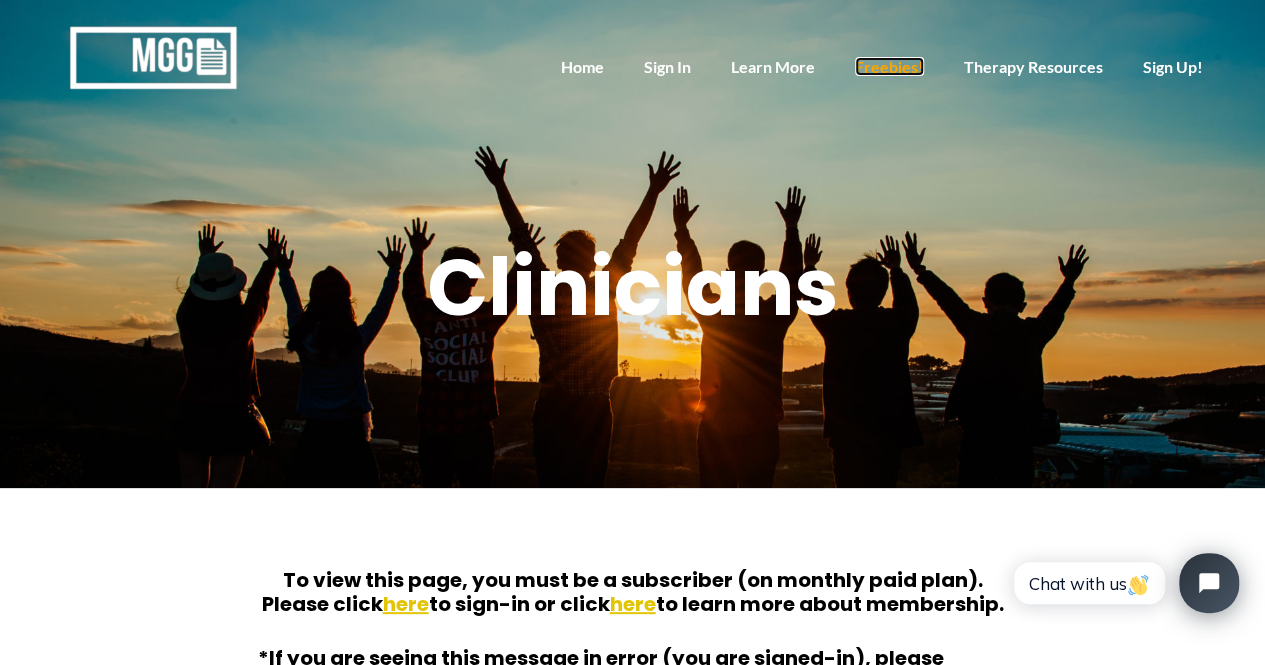 click on "Freebies!" at bounding box center (889, 66) 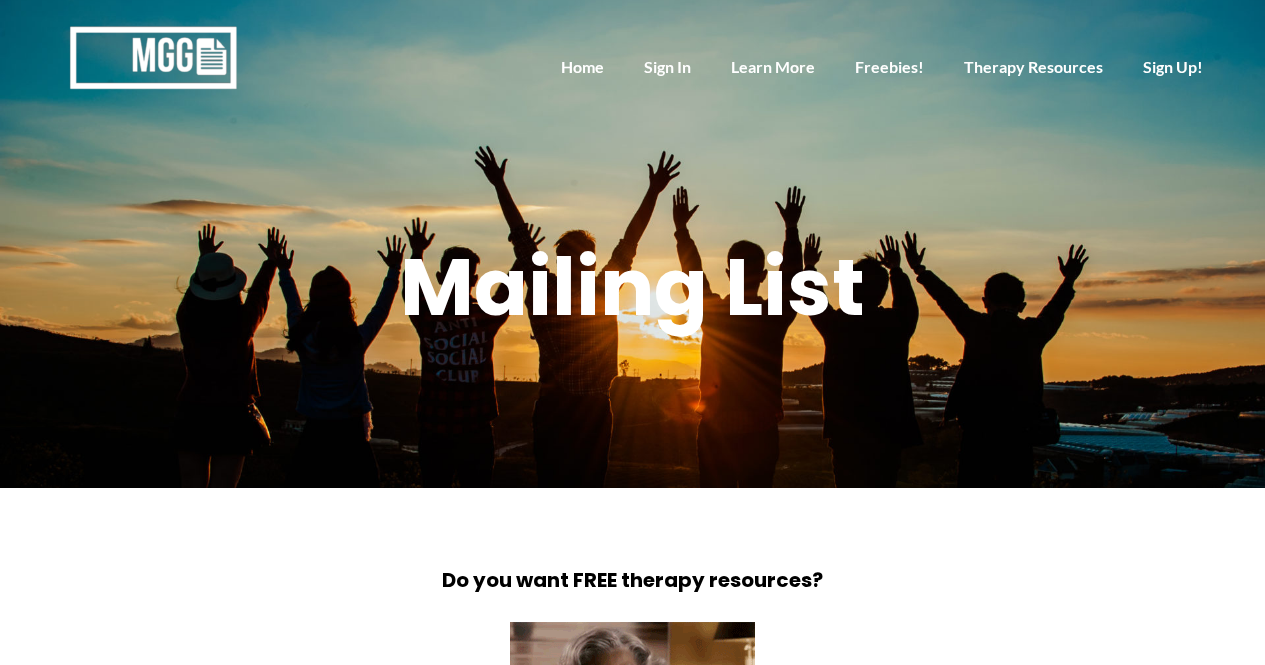 scroll, scrollTop: 0, scrollLeft: 0, axis: both 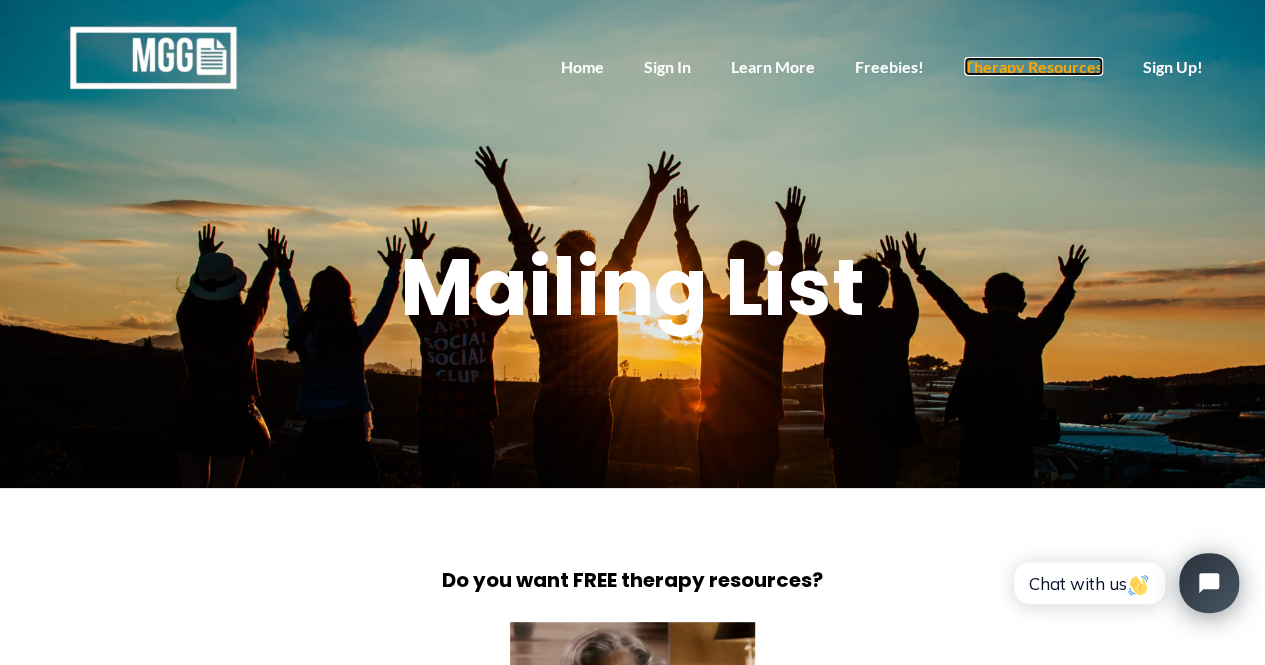 click on "Therapy Resources" at bounding box center [1033, 66] 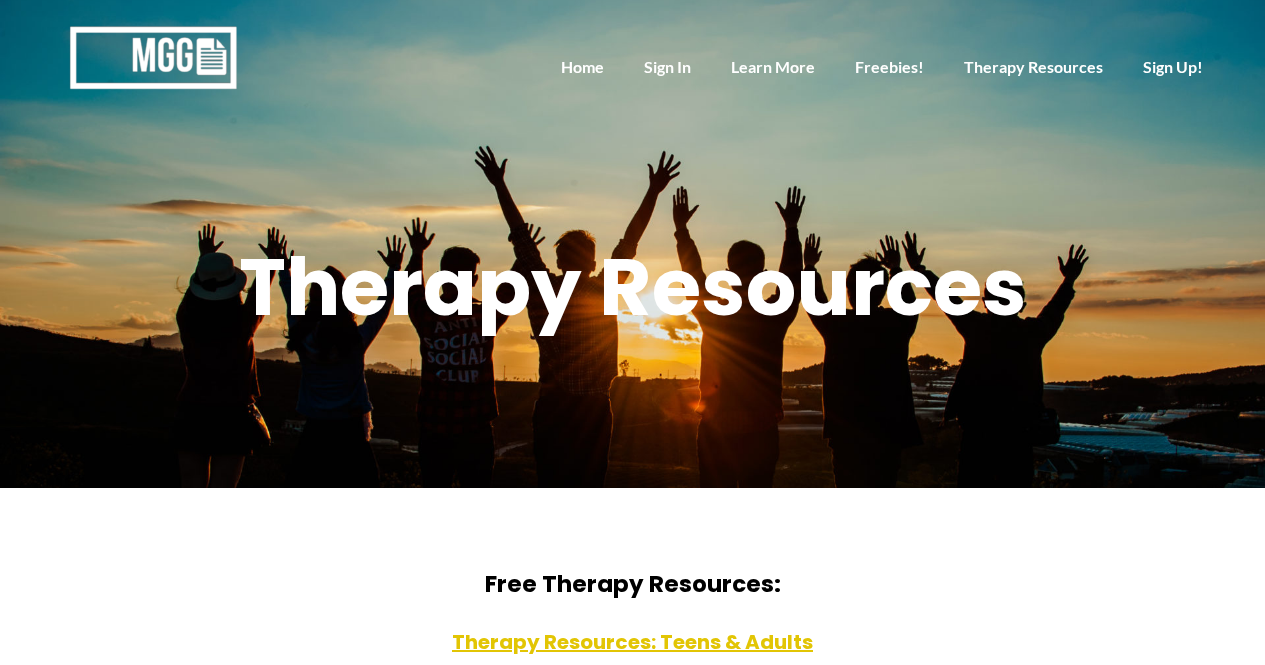 scroll, scrollTop: 0, scrollLeft: 0, axis: both 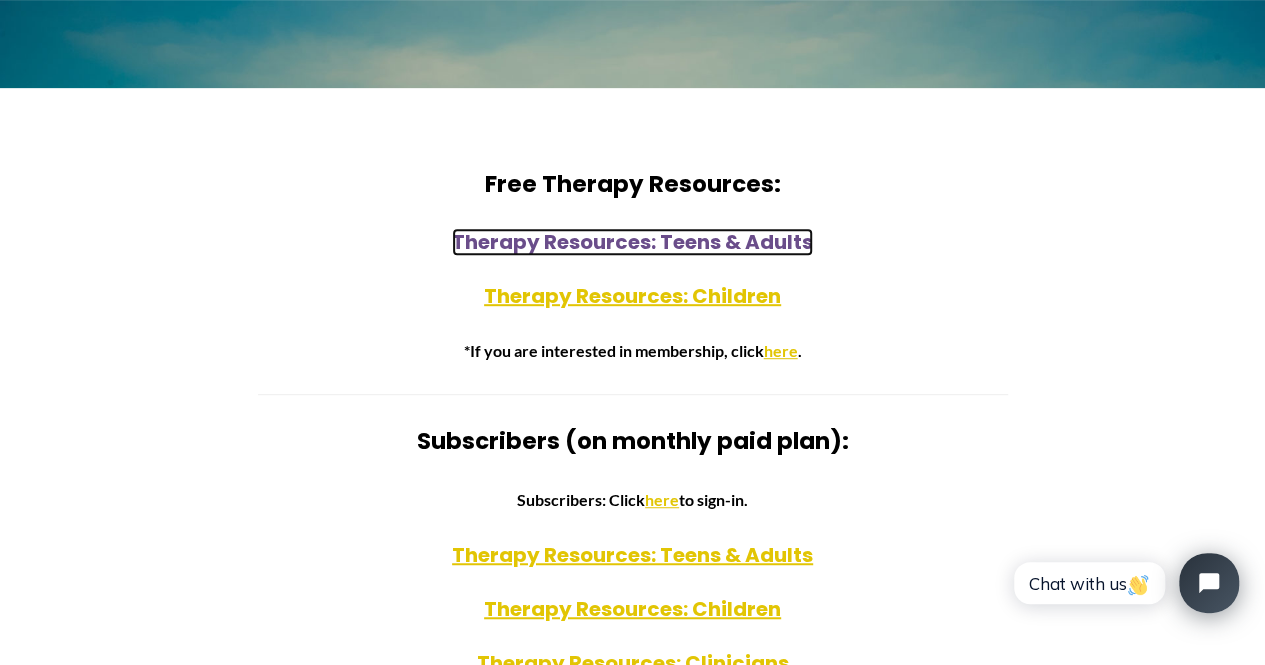 click on "Therapy Resources: Teens & Adults" at bounding box center (632, 242) 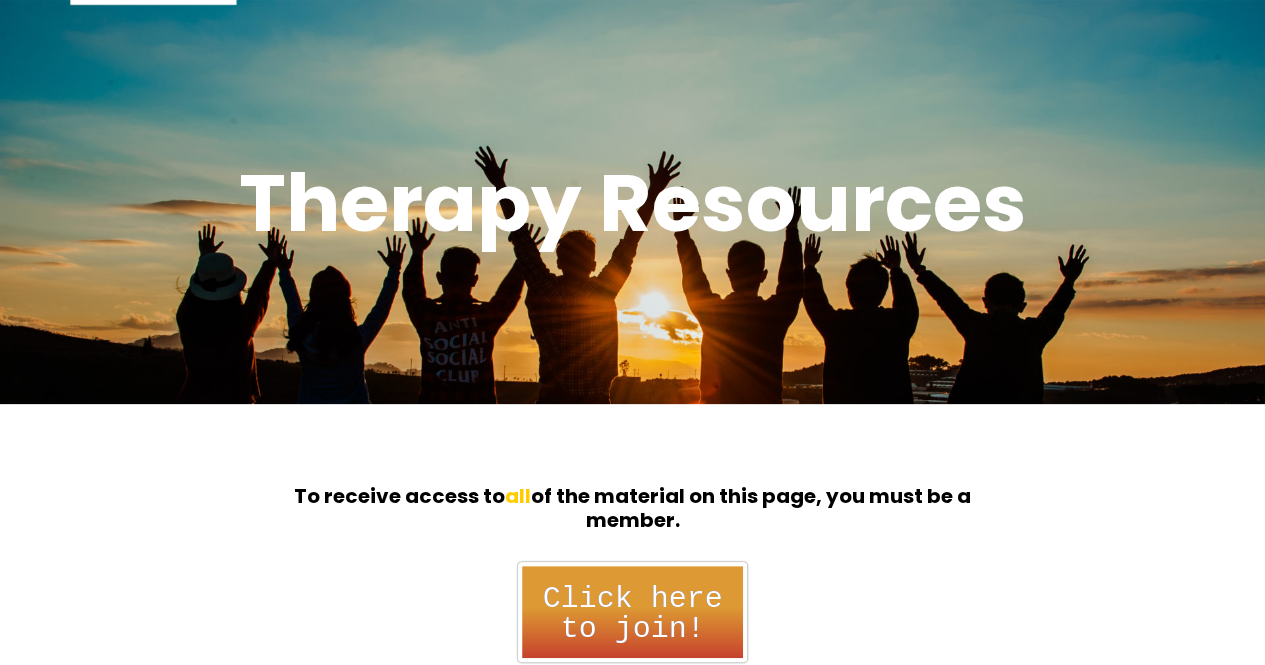 scroll, scrollTop: 300, scrollLeft: 0, axis: vertical 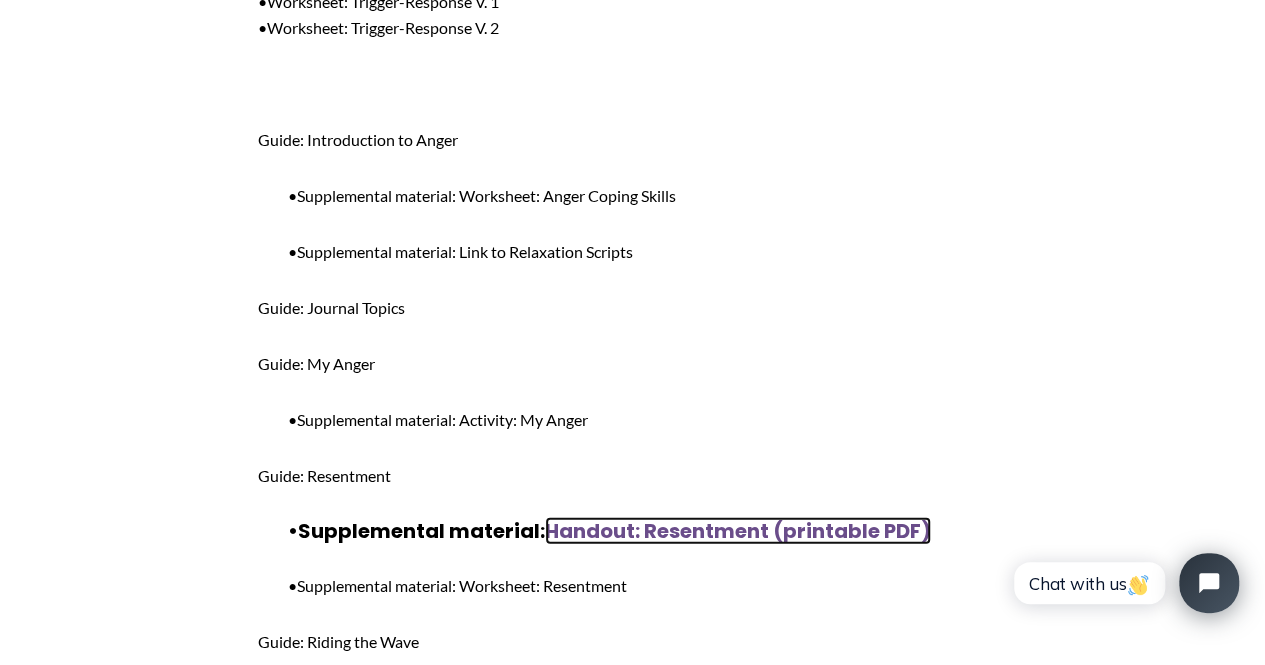 click on "Handout: Resentment (printable PDF)" at bounding box center [738, 531] 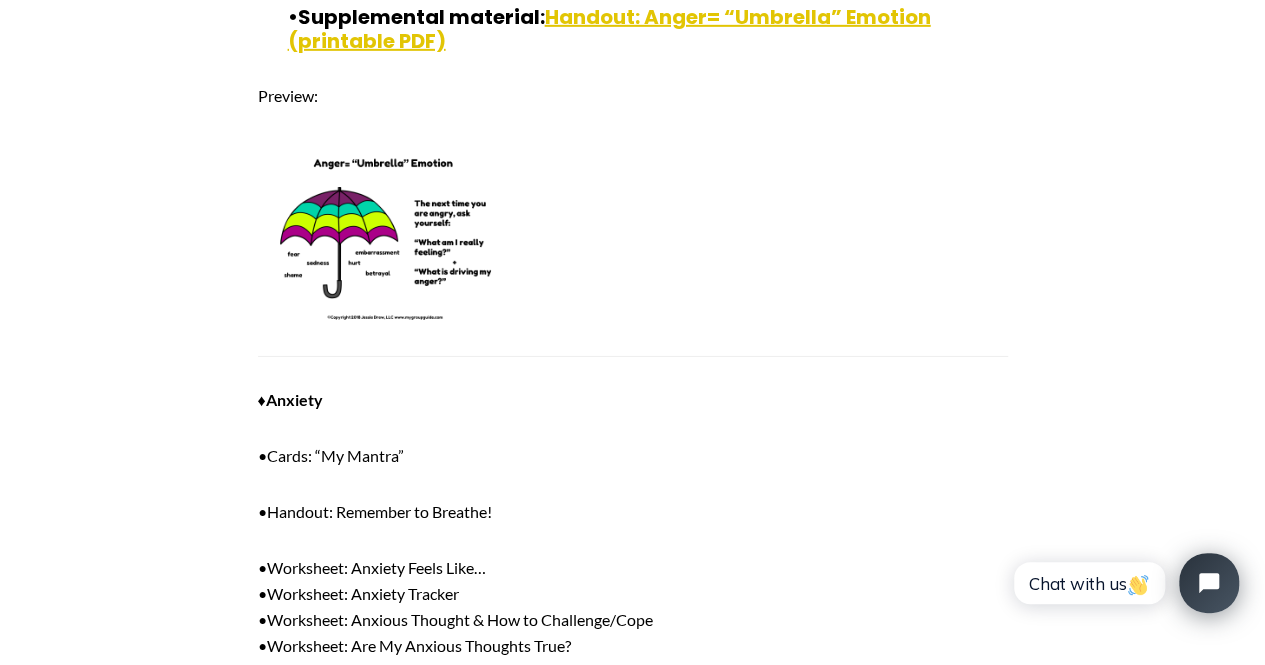 scroll, scrollTop: 3200, scrollLeft: 0, axis: vertical 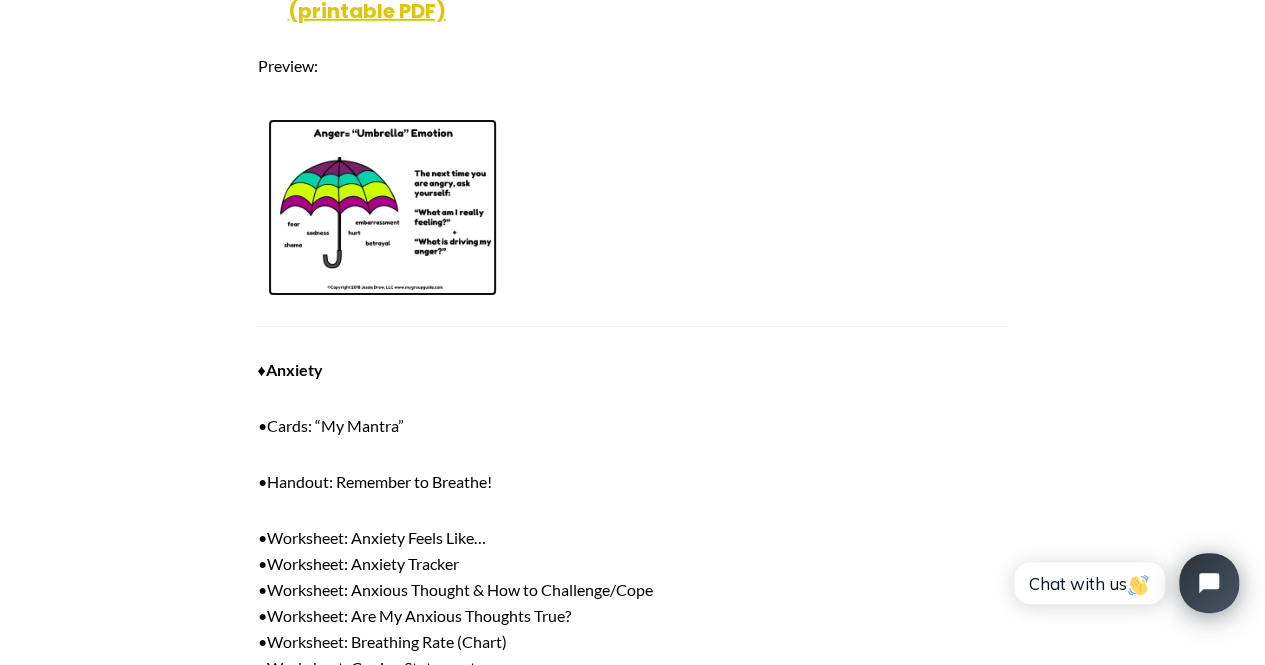 click at bounding box center (383, 208) 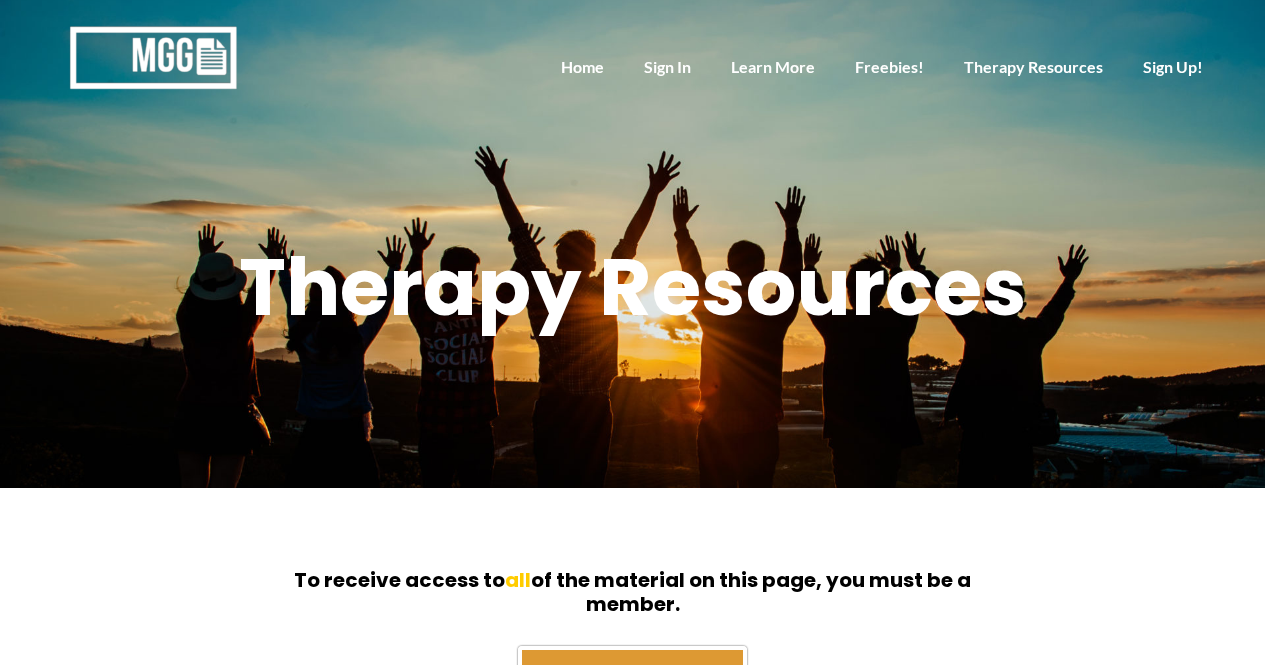 scroll, scrollTop: 3200, scrollLeft: 0, axis: vertical 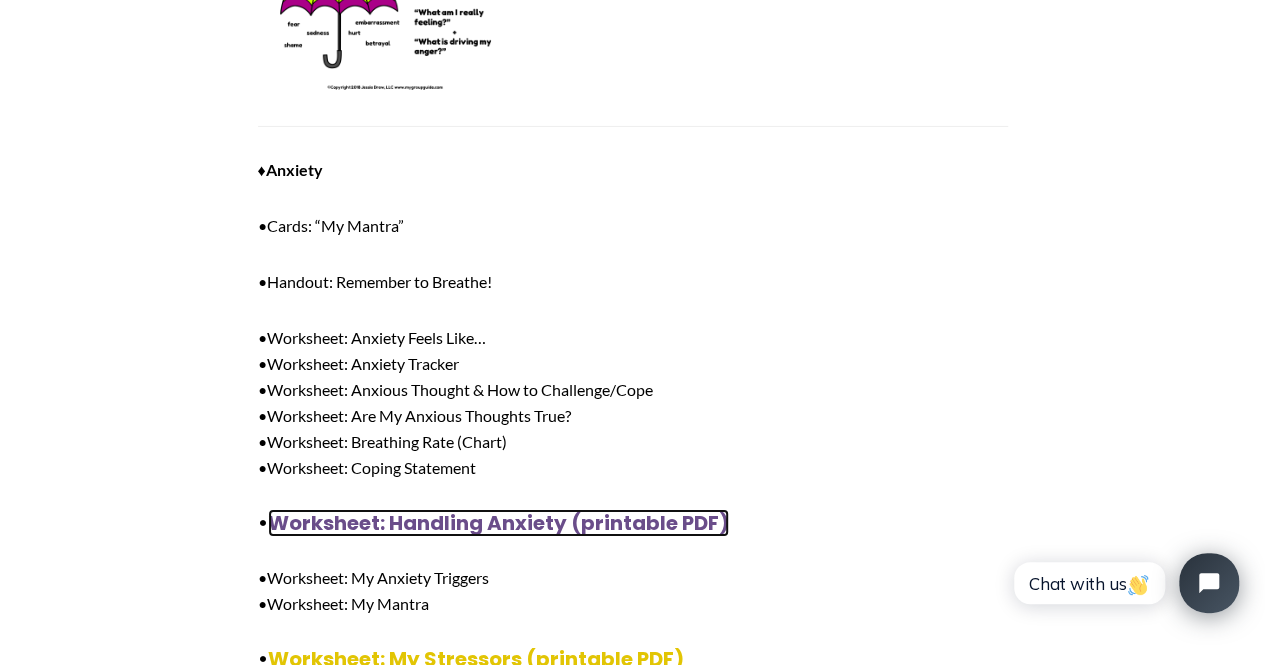 click on "Worksheet: Handling Anxiety (printable PDF)" at bounding box center (498, 523) 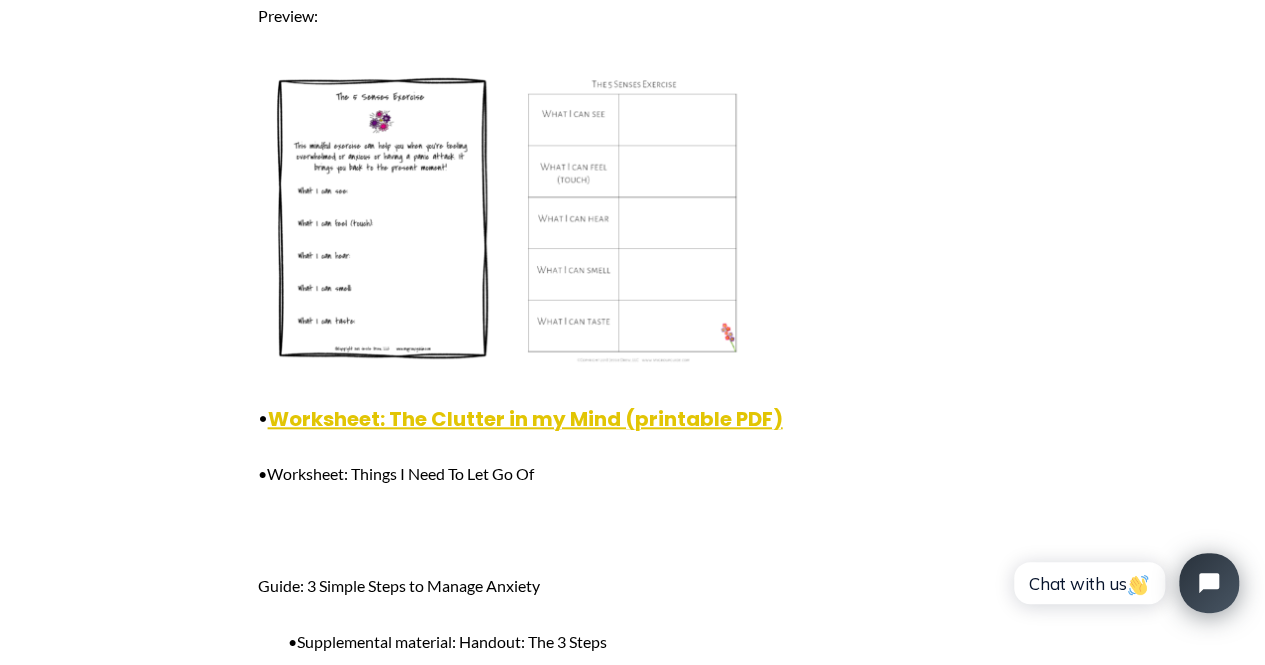 scroll, scrollTop: 4600, scrollLeft: 0, axis: vertical 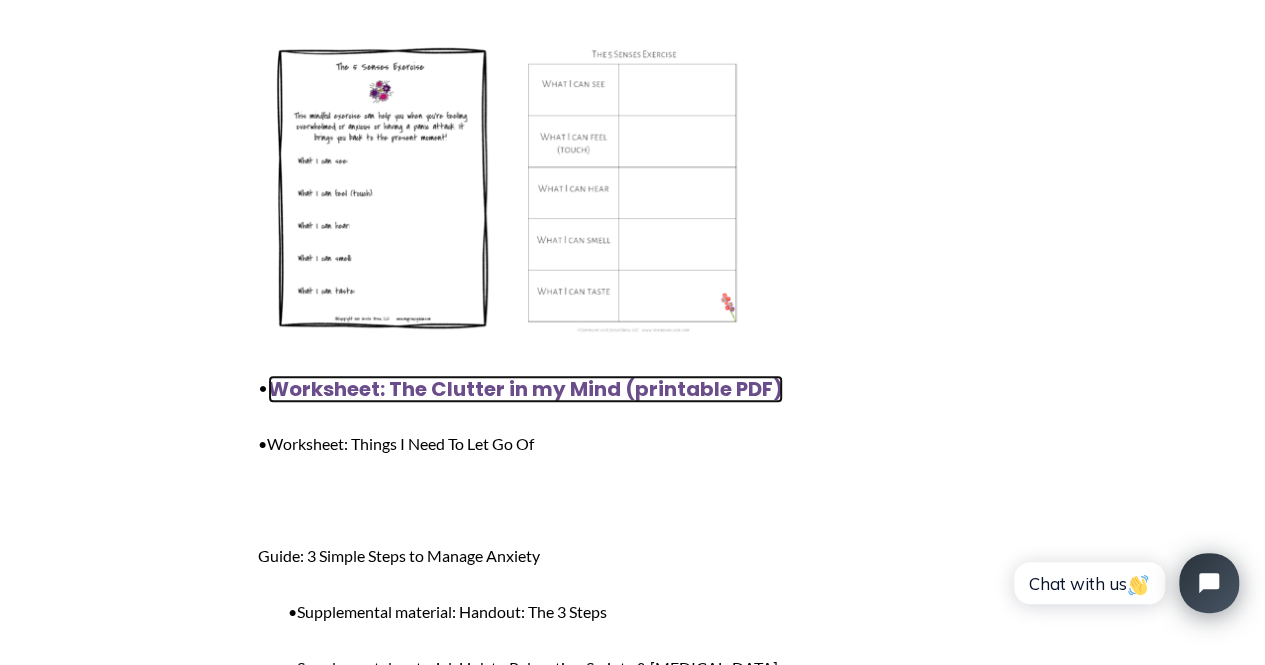 click on "Worksheet: The Clutter in my Mind (printable PDF)" at bounding box center [525, 389] 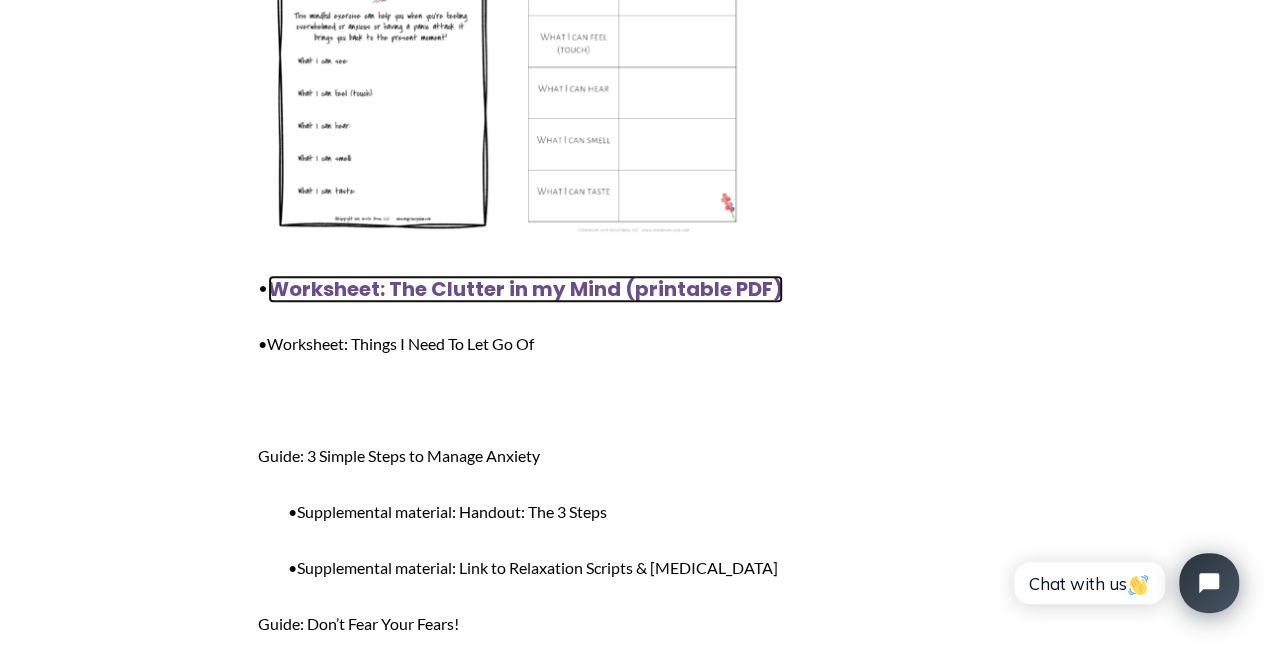 scroll, scrollTop: 4800, scrollLeft: 0, axis: vertical 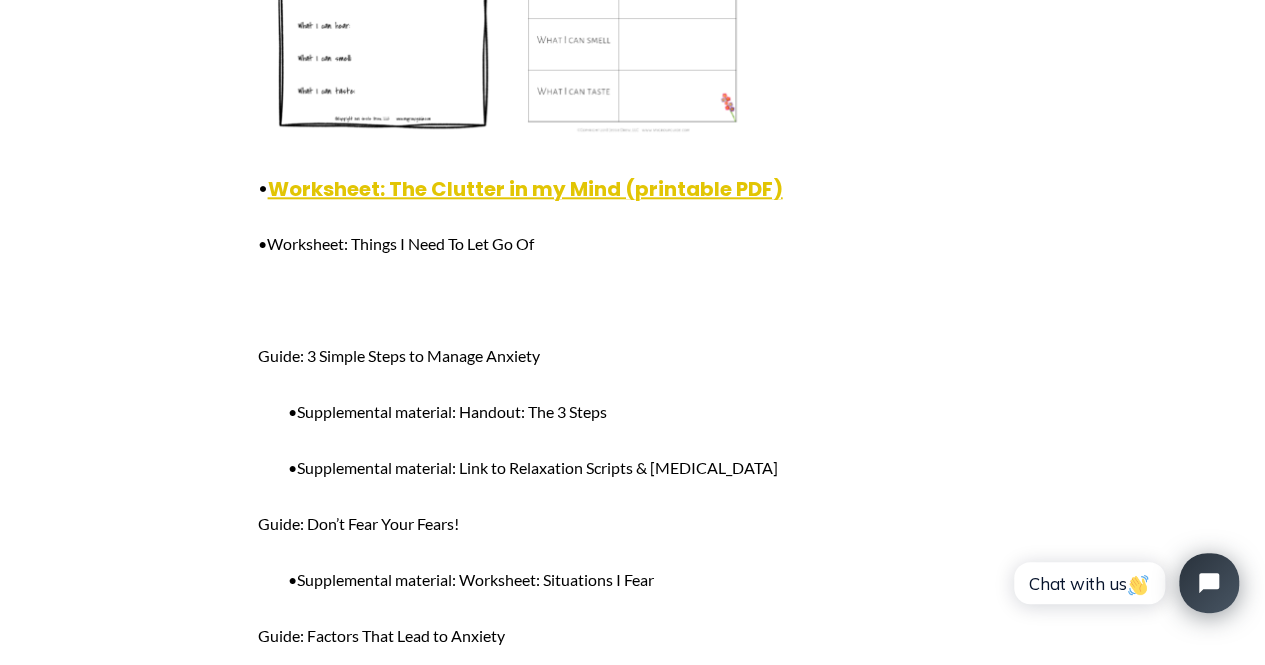 click on "•Worksheet: Things I Need To Let Go Of" at bounding box center (396, 243) 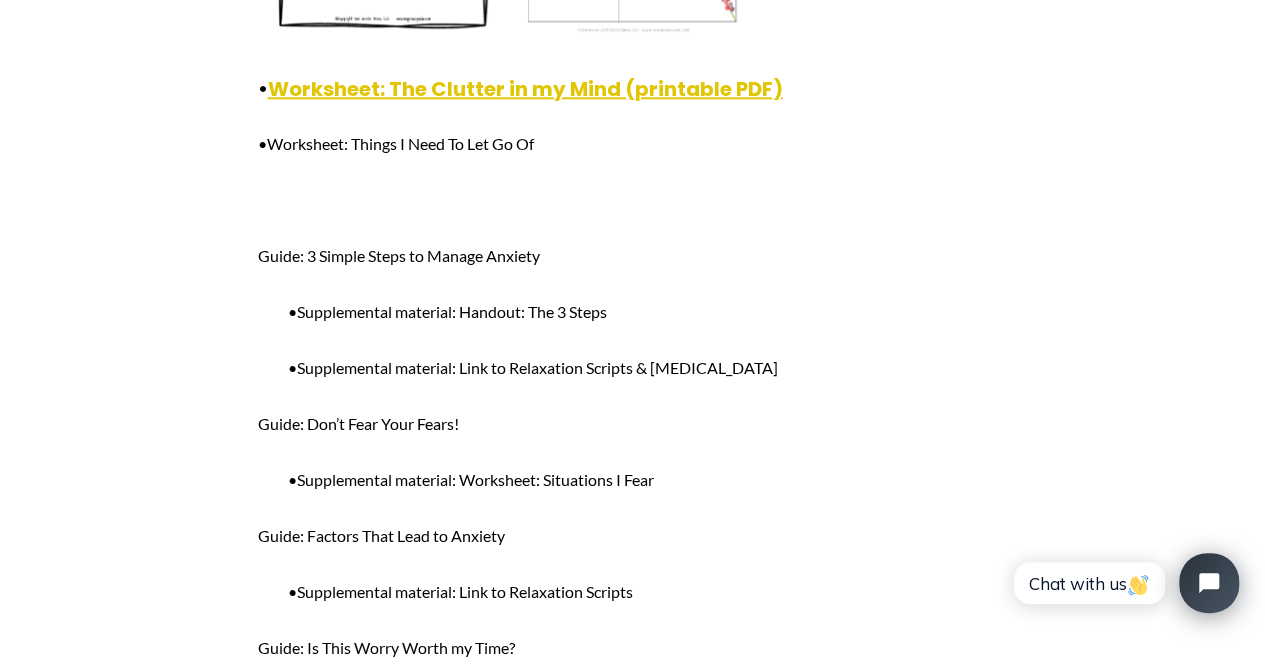 scroll, scrollTop: 4800, scrollLeft: 0, axis: vertical 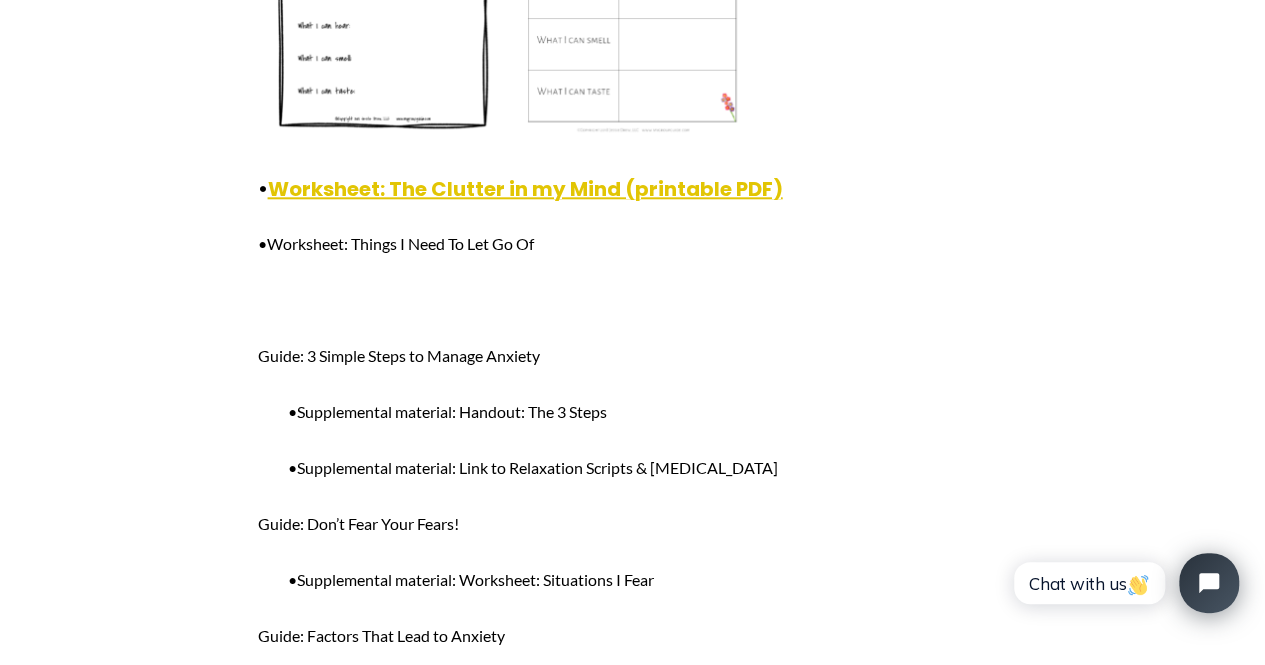 drag, startPoint x: 558, startPoint y: 247, endPoint x: 274, endPoint y: 254, distance: 284.08624 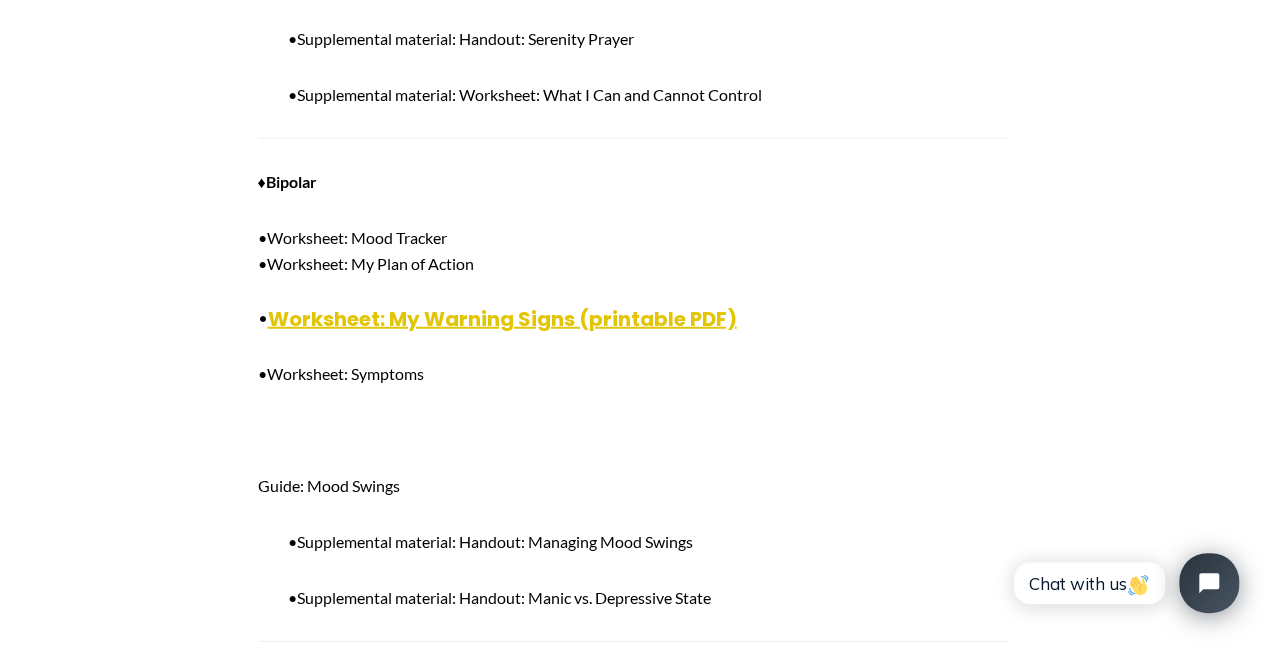 scroll, scrollTop: 6300, scrollLeft: 0, axis: vertical 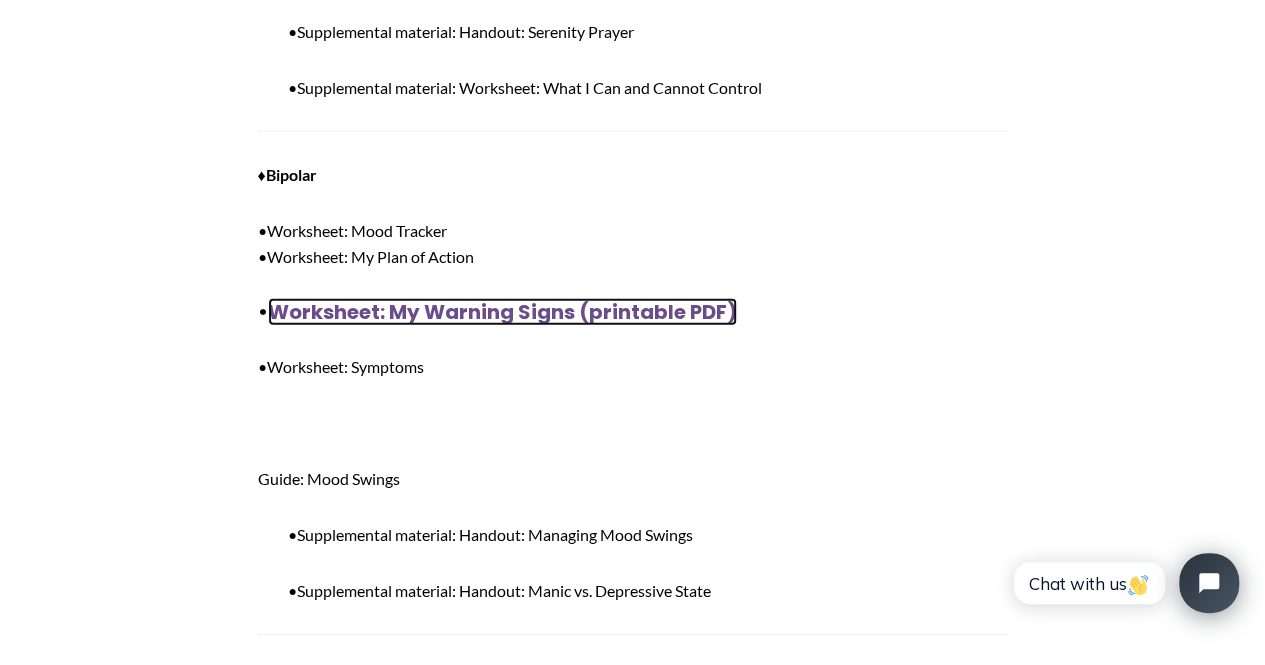 click on "Worksheet: My Warning Signs (printable PDF)" at bounding box center [502, 312] 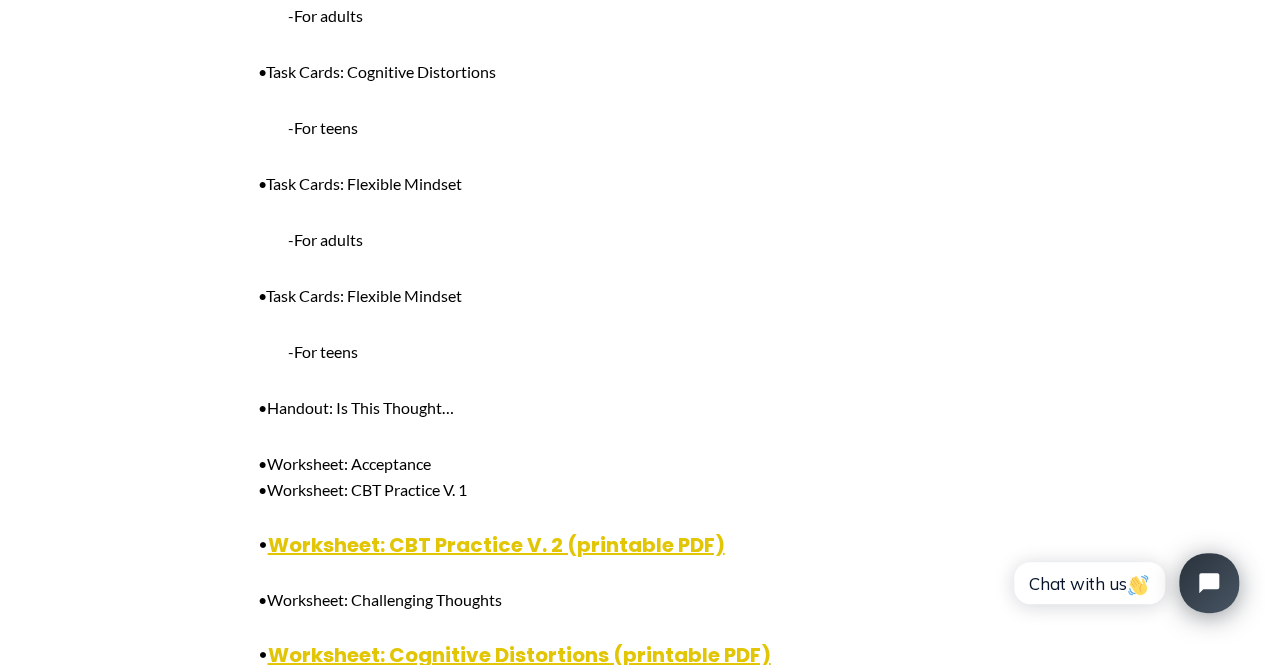 scroll, scrollTop: 7200, scrollLeft: 0, axis: vertical 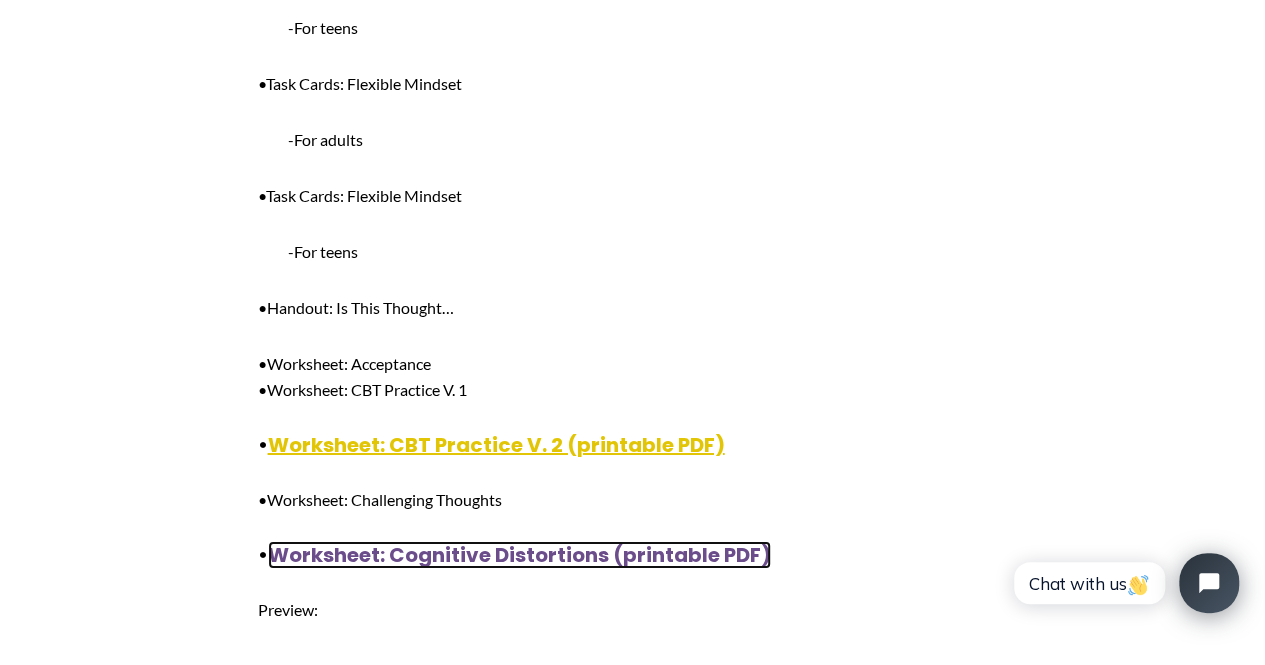 click on "Worksheet: Cognitive Distortions (printable PDF)" at bounding box center (519, 555) 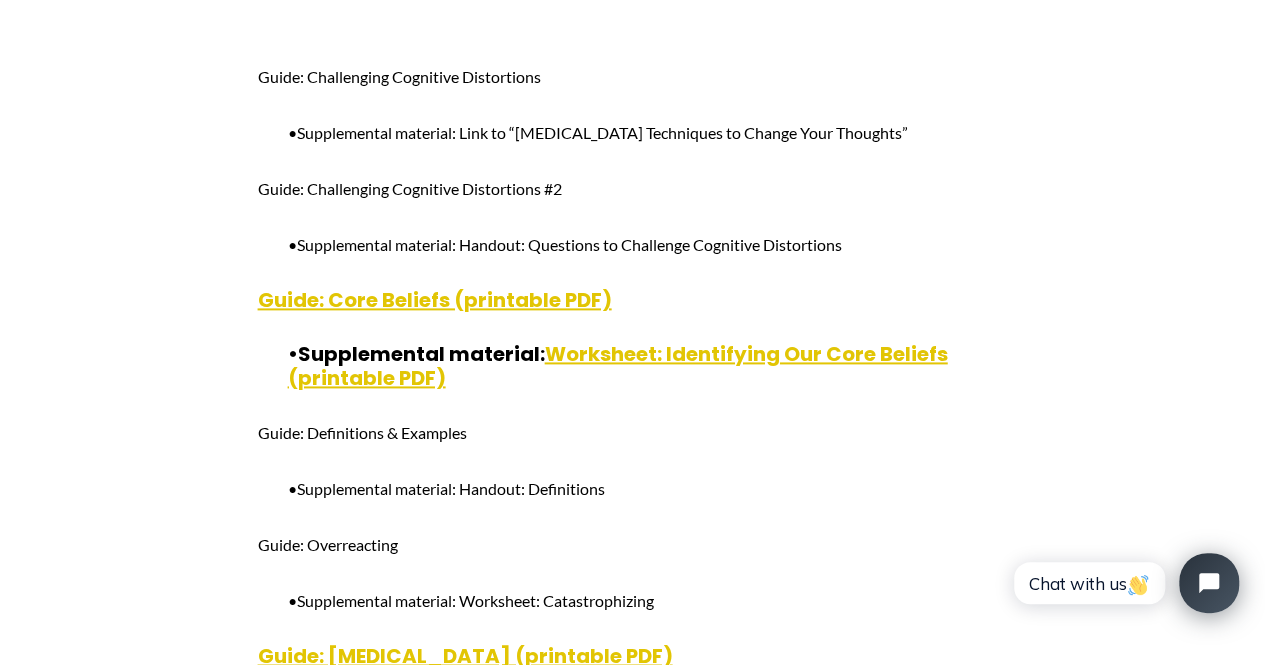scroll, scrollTop: 8900, scrollLeft: 0, axis: vertical 